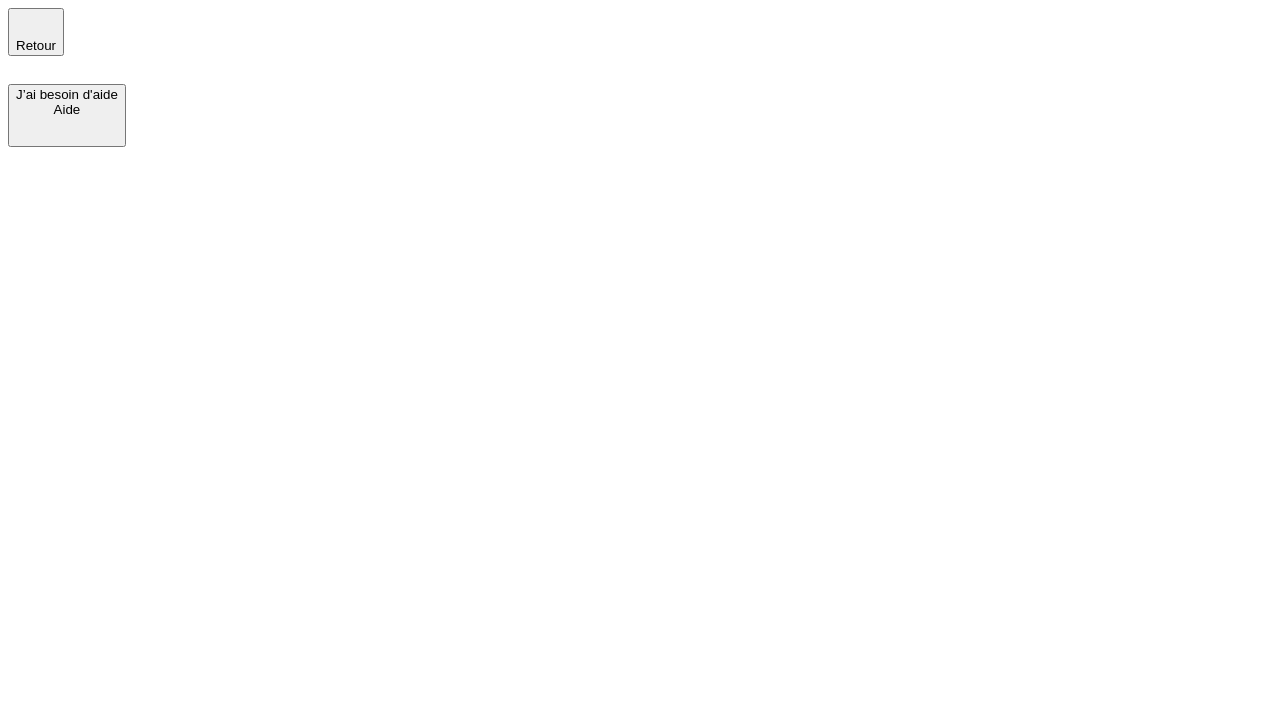 scroll, scrollTop: 0, scrollLeft: 0, axis: both 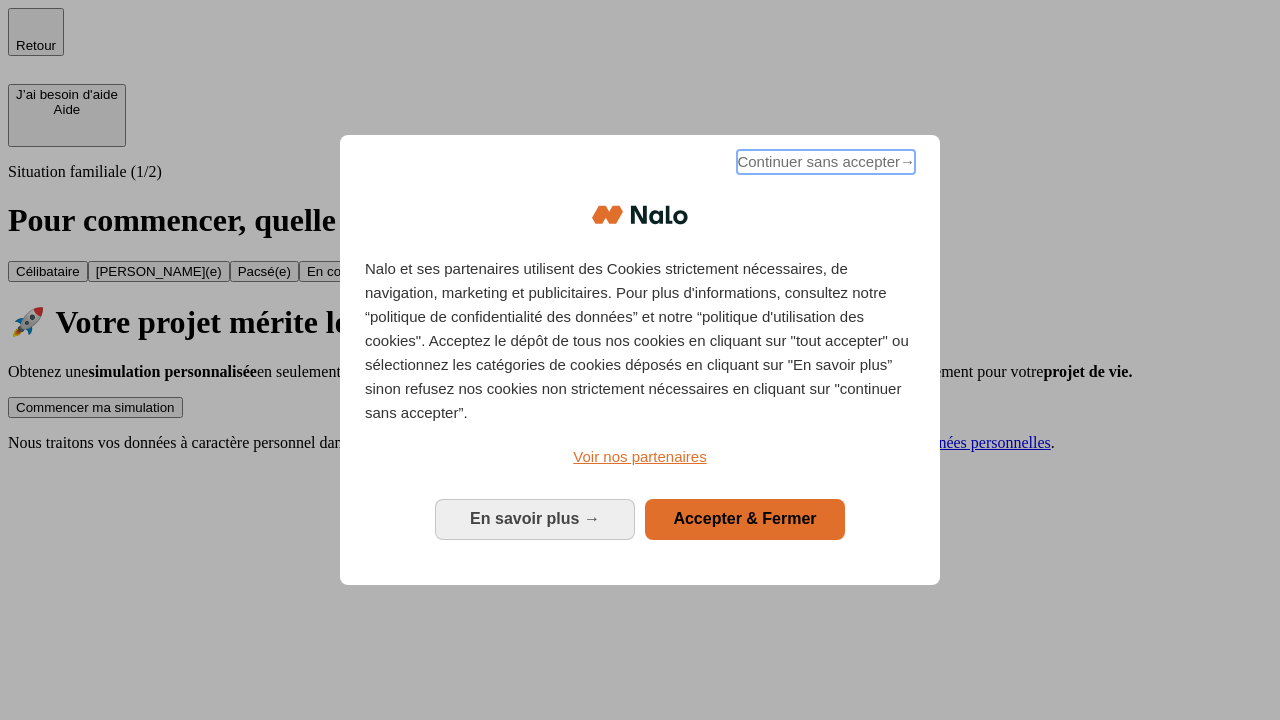 click on "Continuer sans accepter  →" at bounding box center (826, 162) 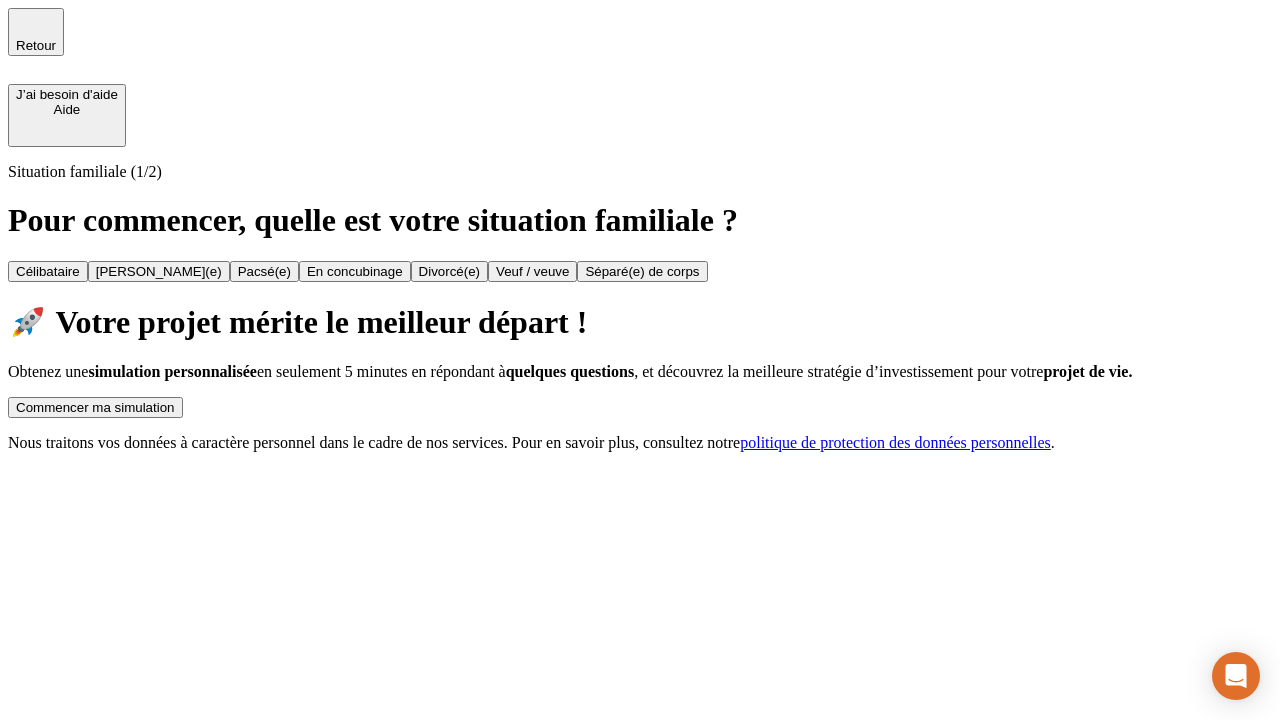 click on "Commencer ma simulation" at bounding box center (95, 407) 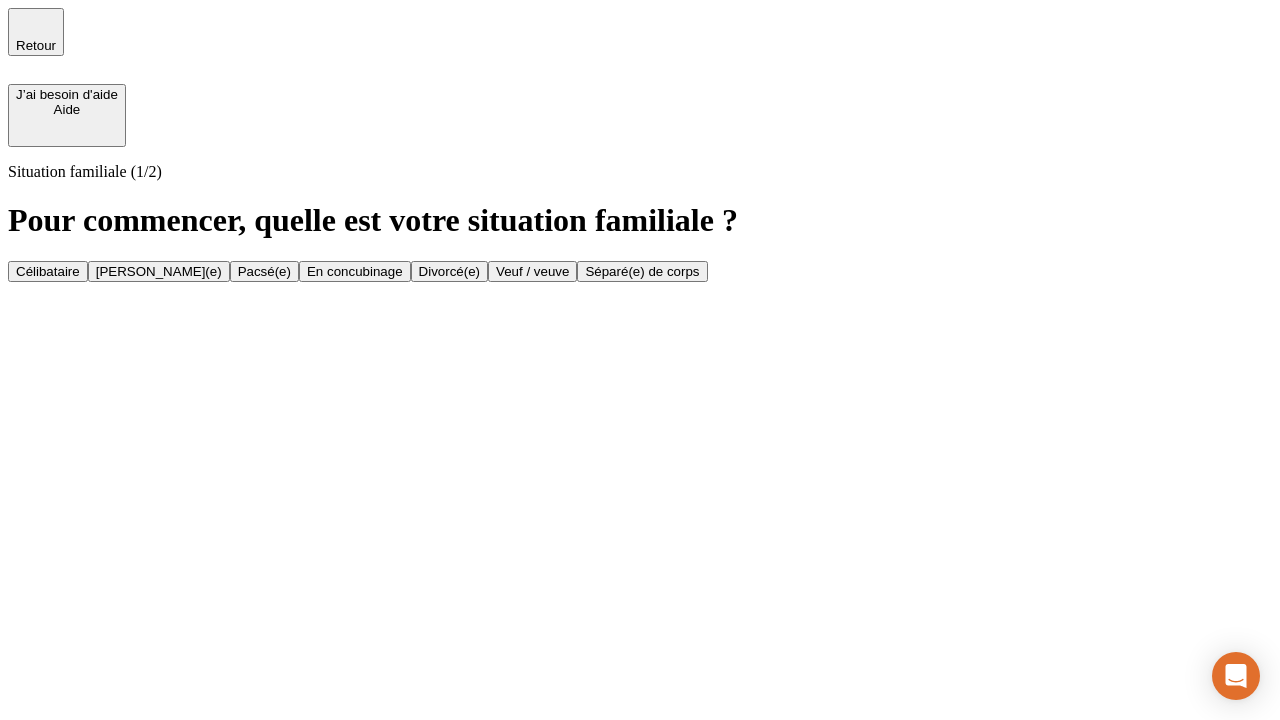 click on "Veuf / veuve" at bounding box center [532, 271] 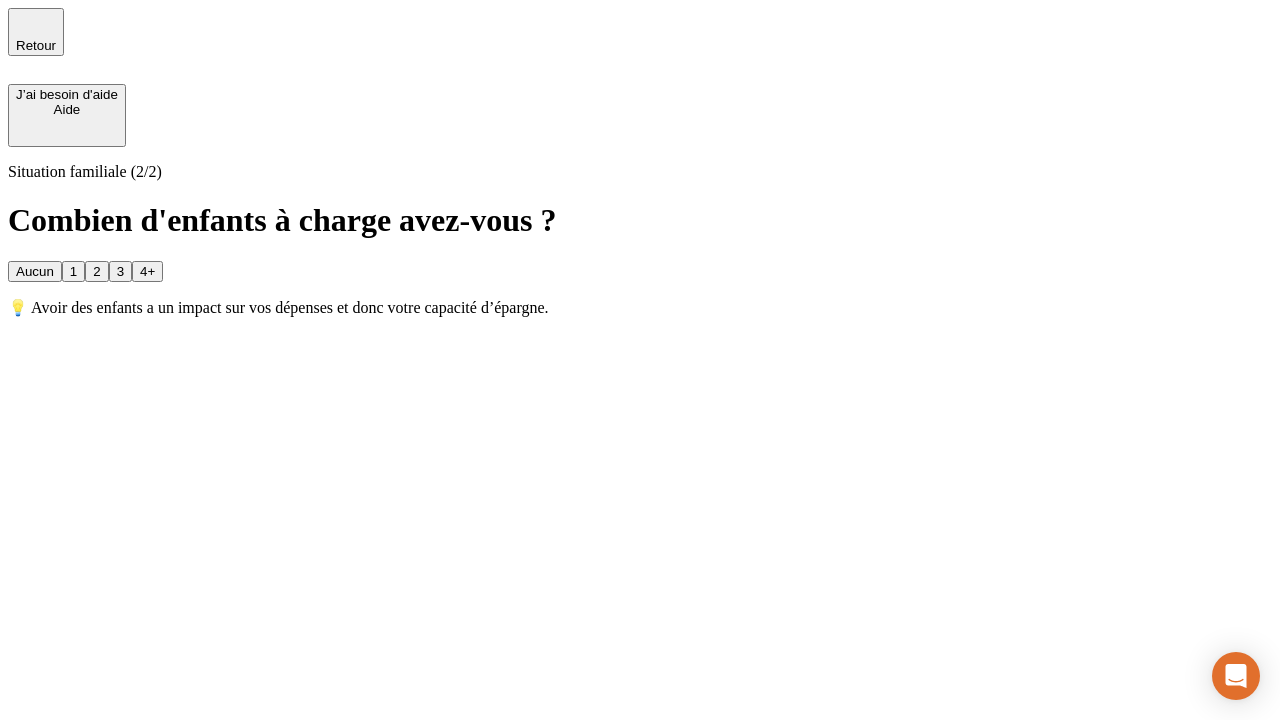click on "1" at bounding box center (73, 271) 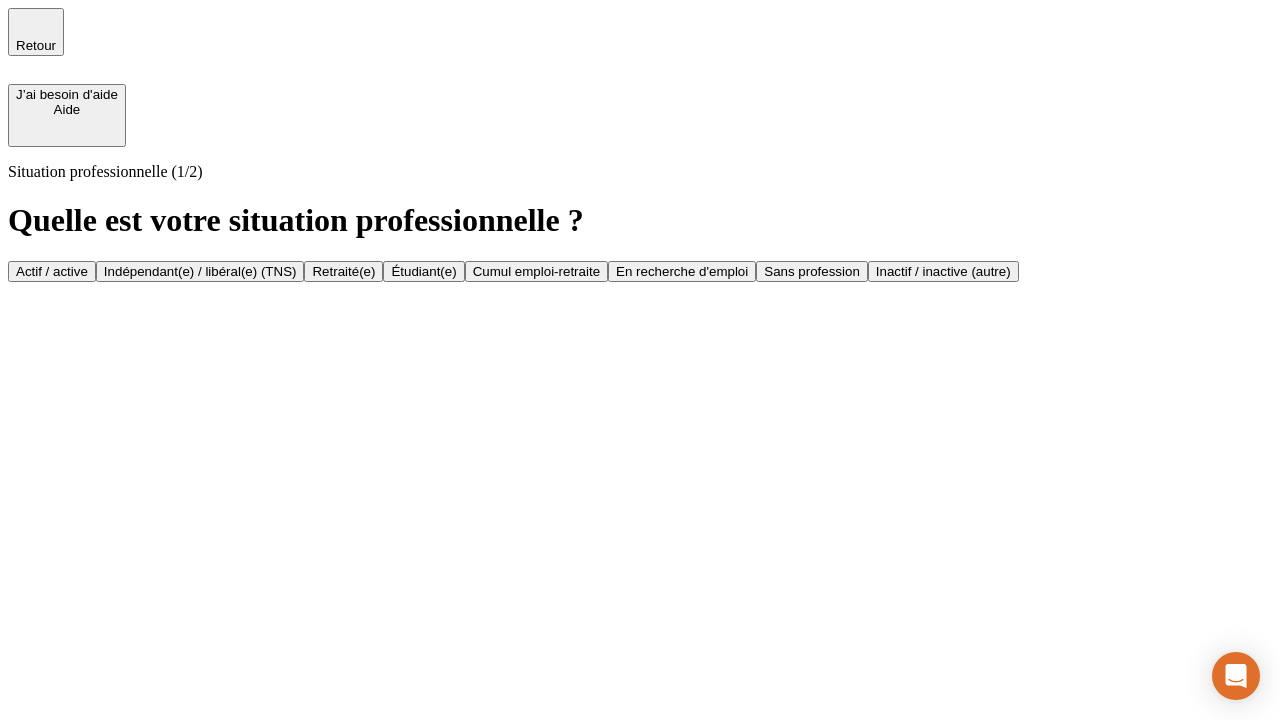 click on "Retraité(e)" at bounding box center [343, 271] 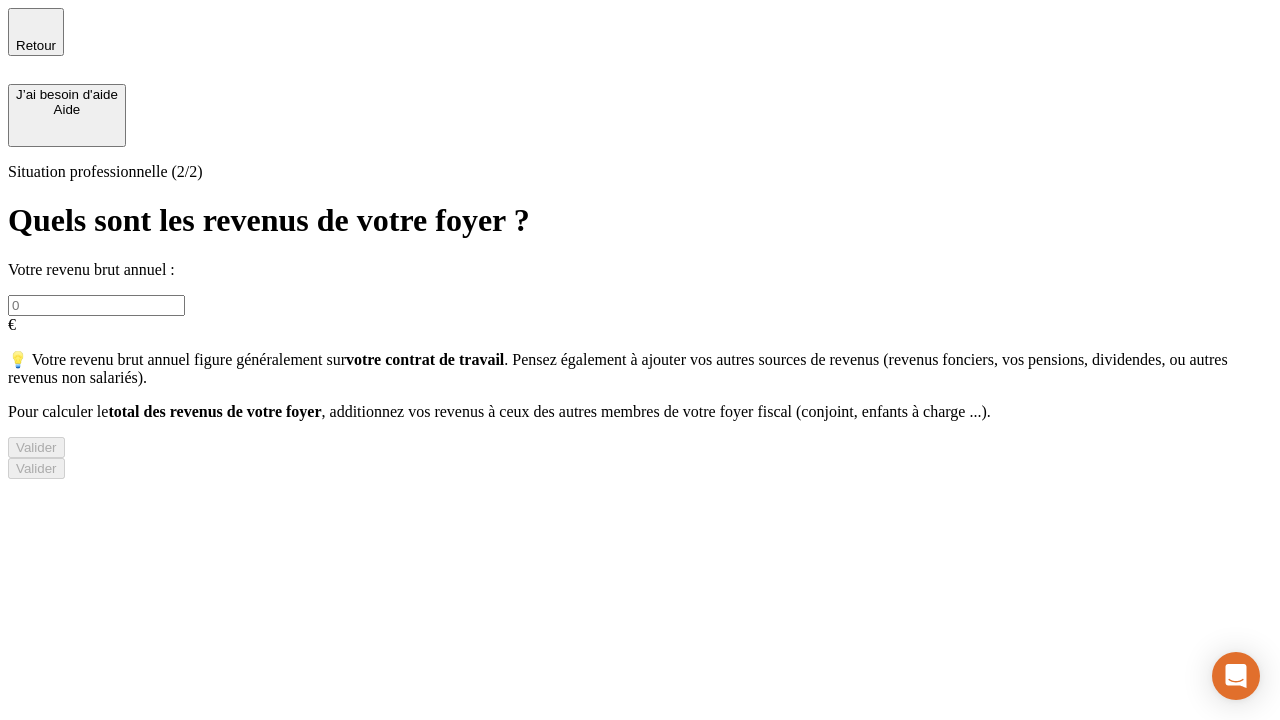 click at bounding box center [96, 305] 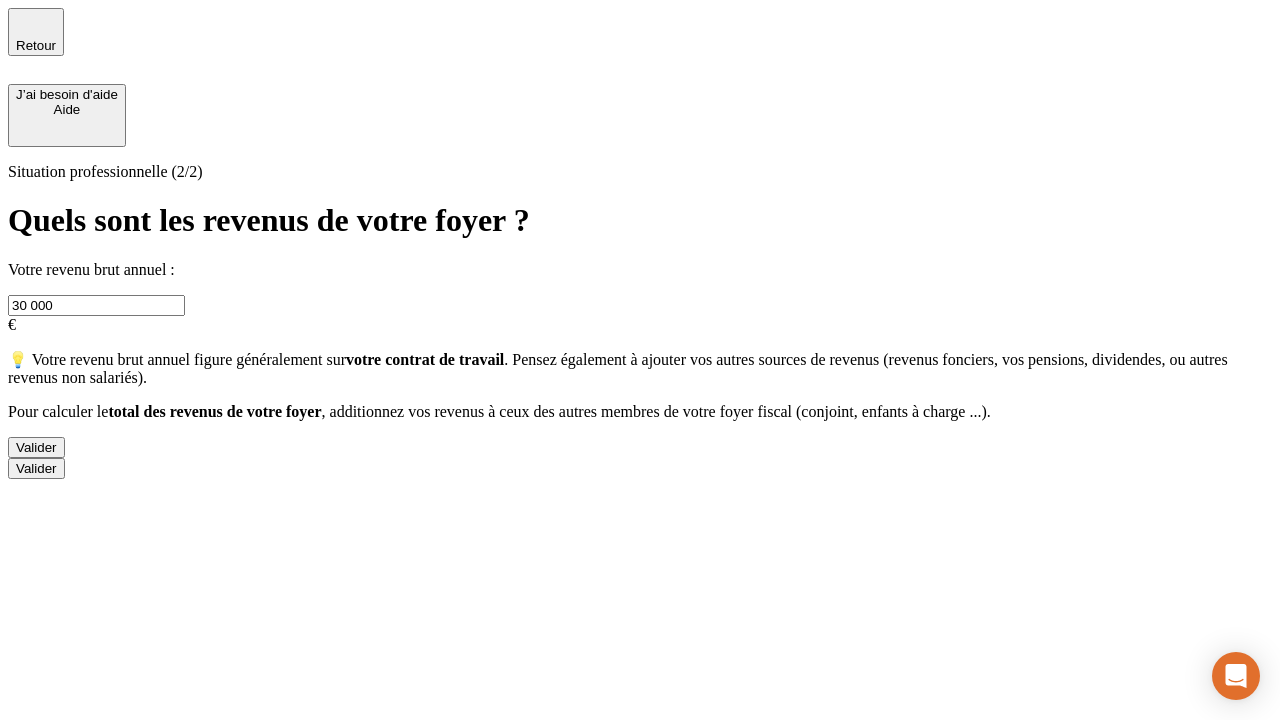 type on "30 000" 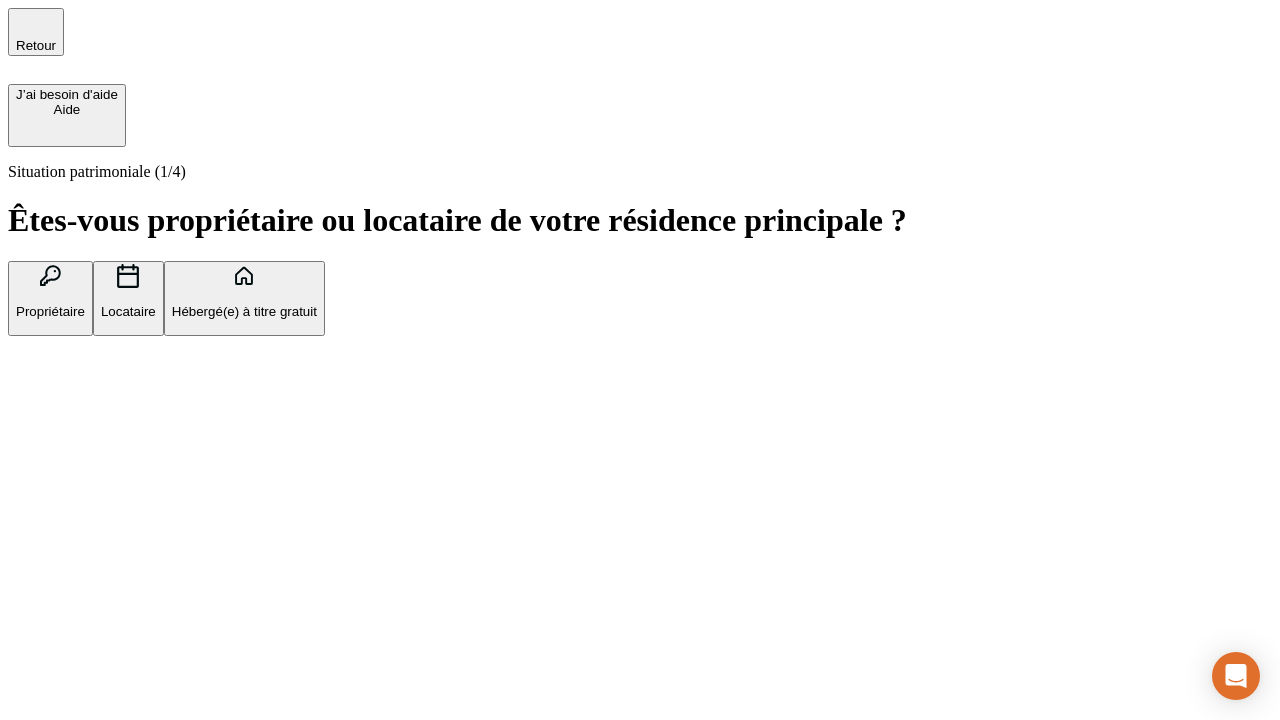 click on "Locataire" at bounding box center (128, 311) 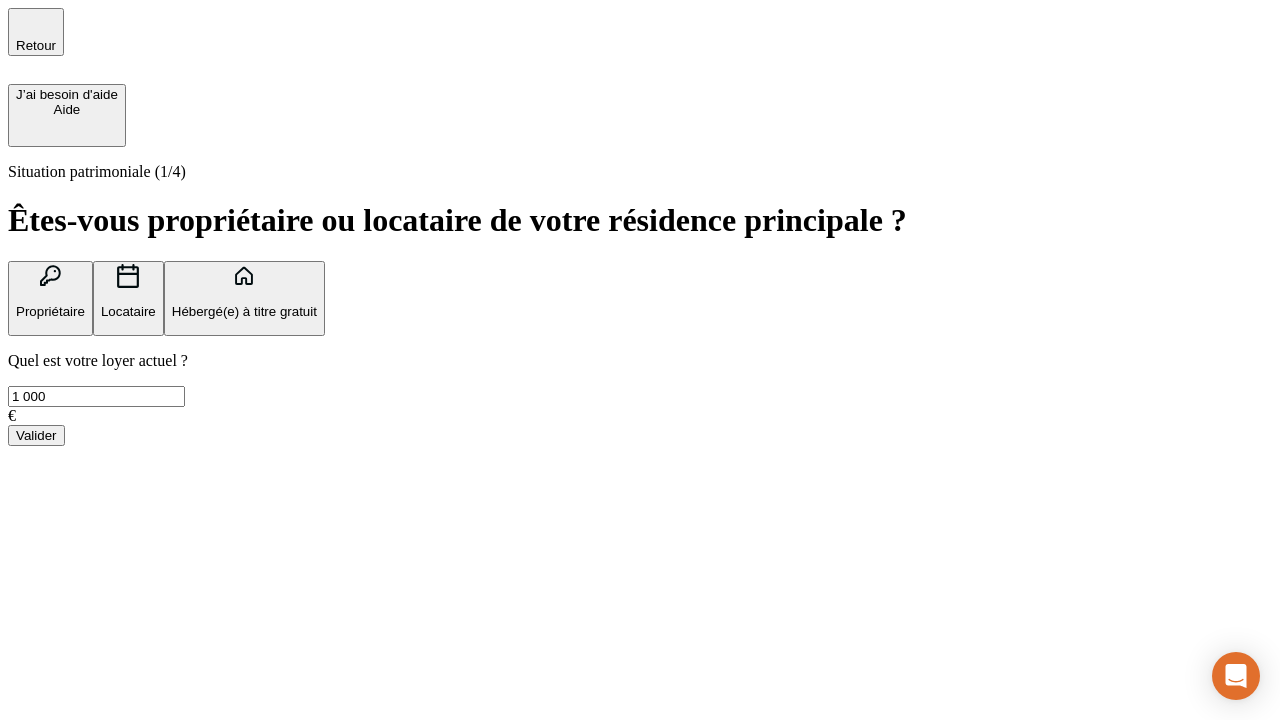 type on "1 000" 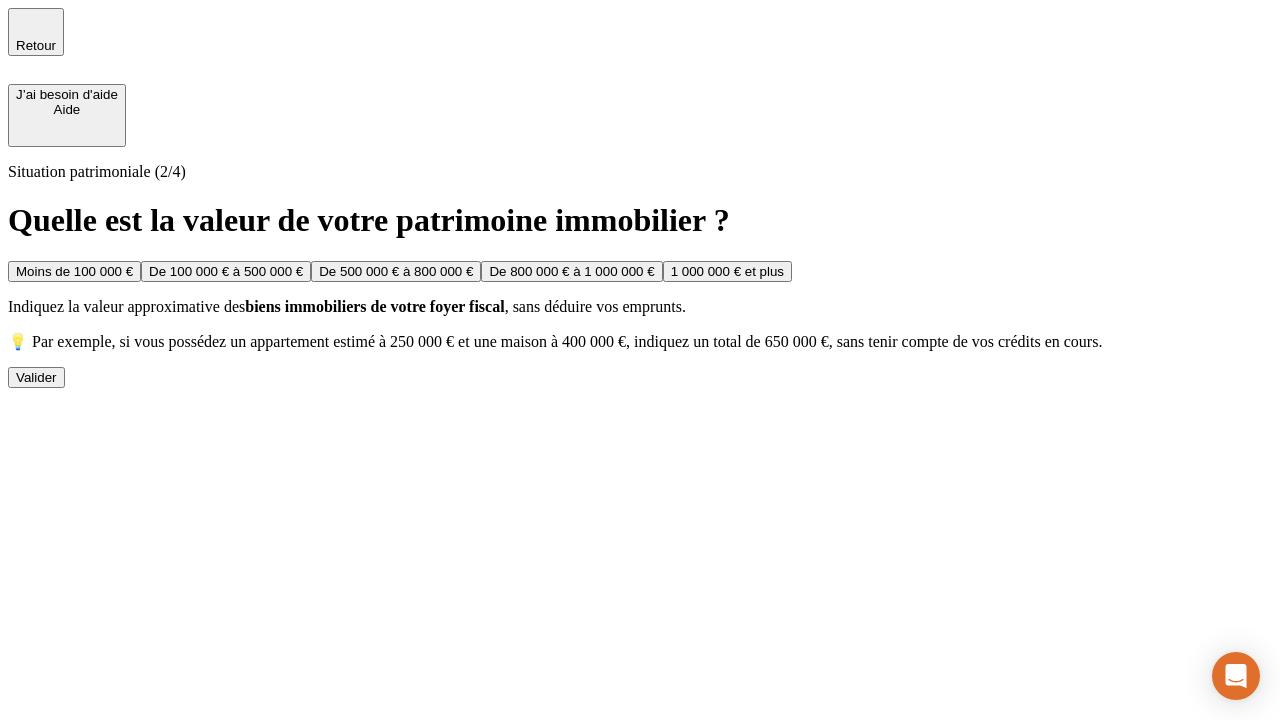 click on "Moins de 100 000 €" at bounding box center [74, 271] 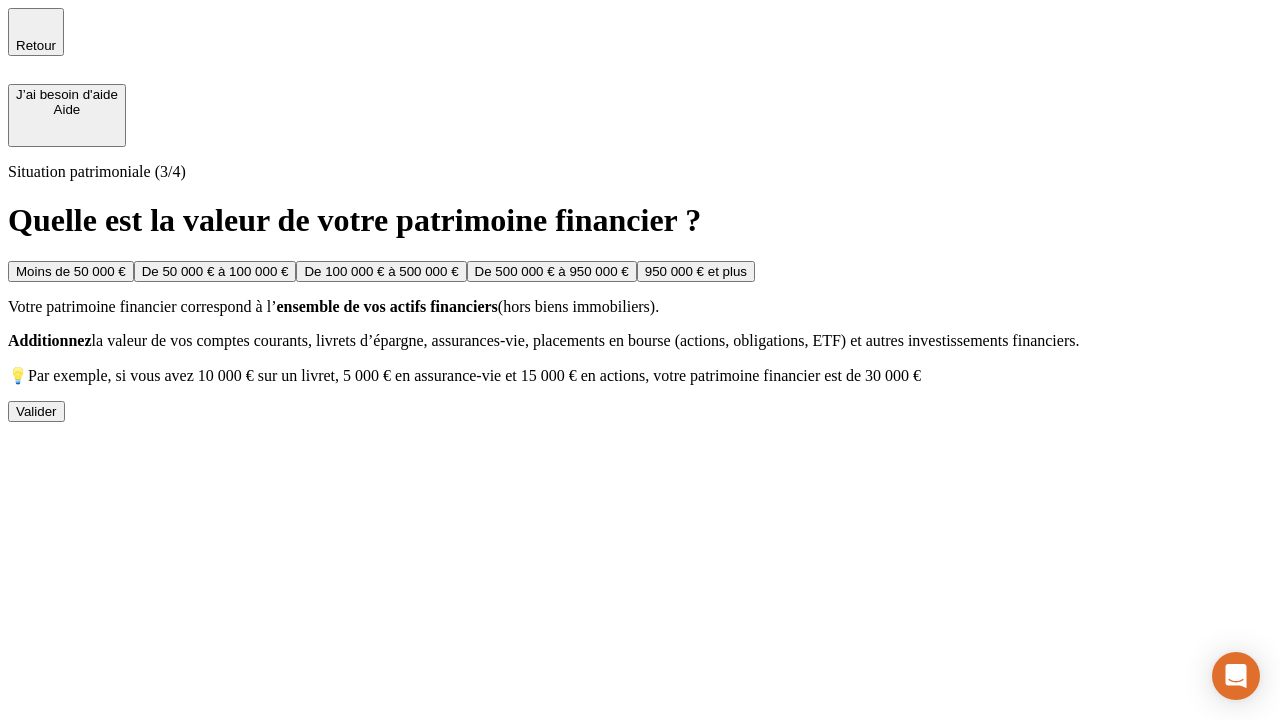 click on "Moins de 50 000 €" at bounding box center (71, 271) 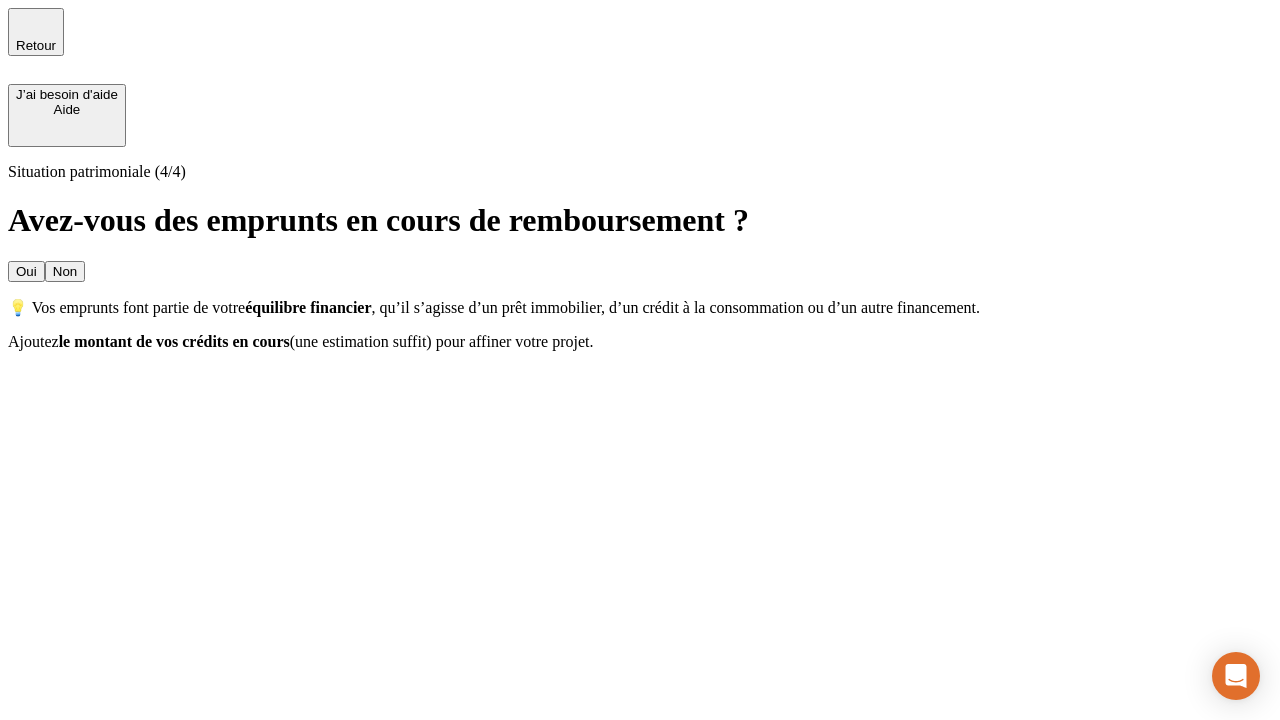 click on "Non" at bounding box center [65, 271] 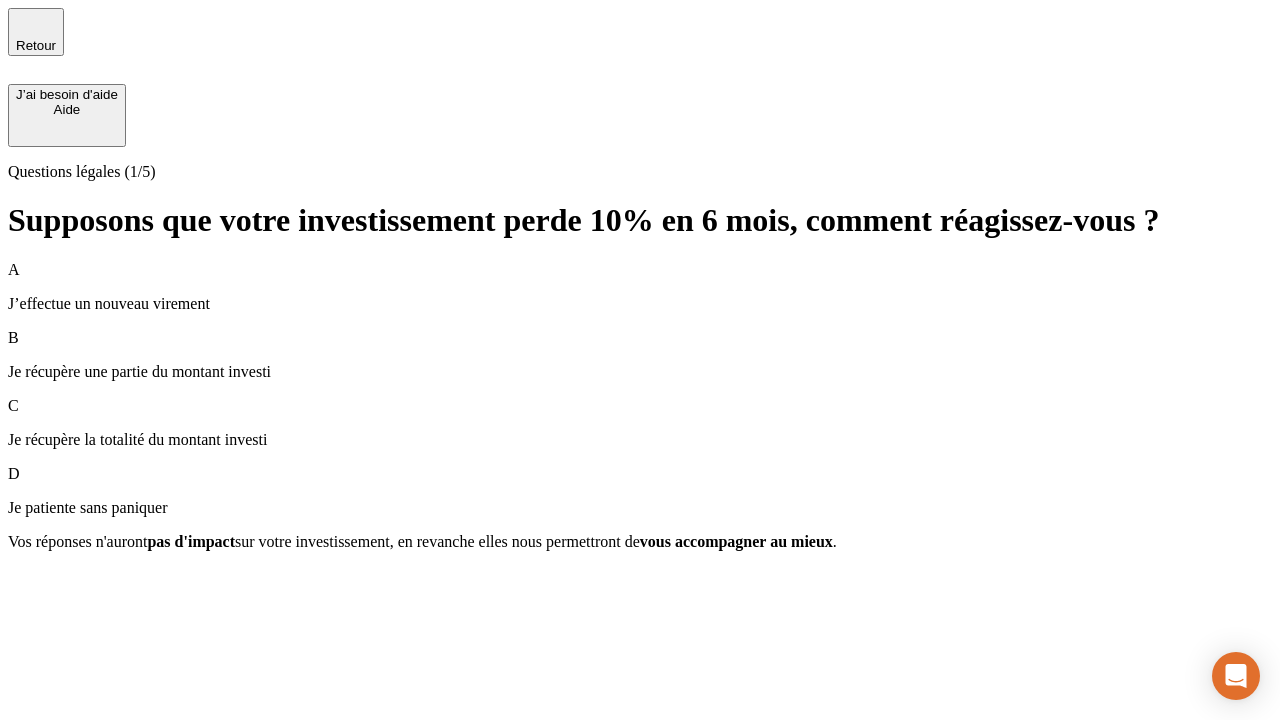 click on "Je récupère une partie du montant investi" at bounding box center (640, 372) 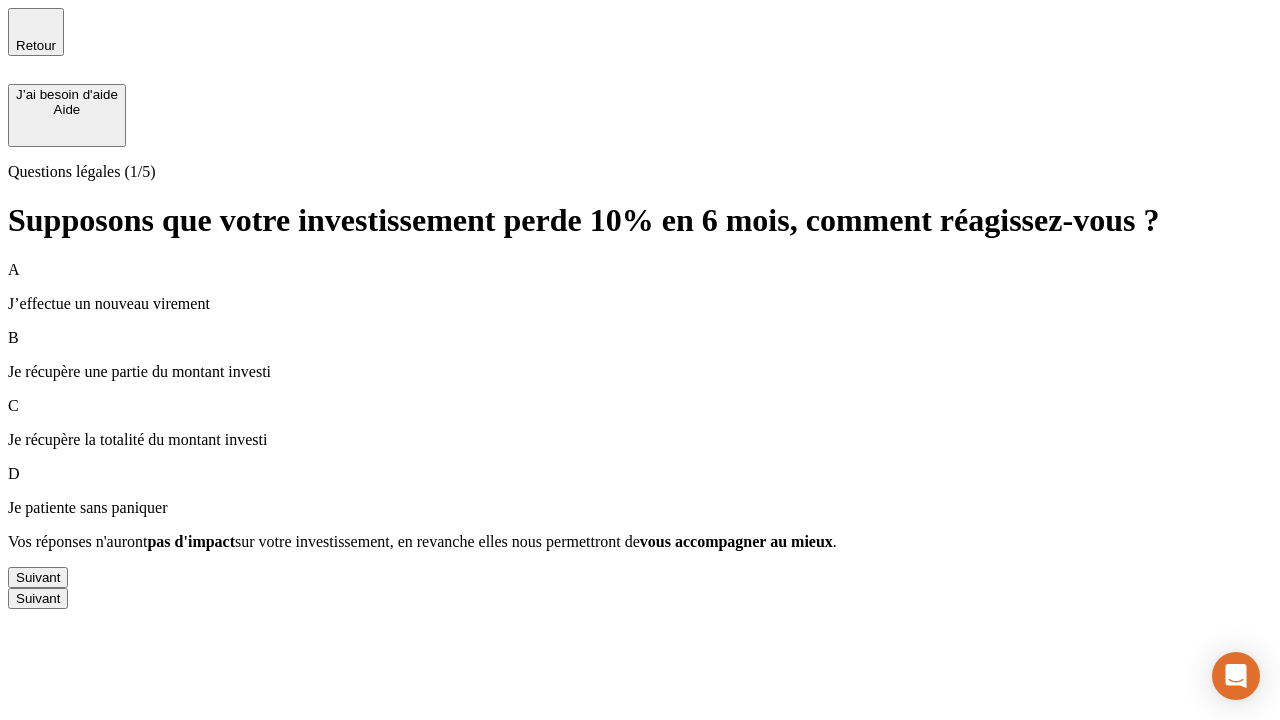 click on "Suivant" at bounding box center [38, 577] 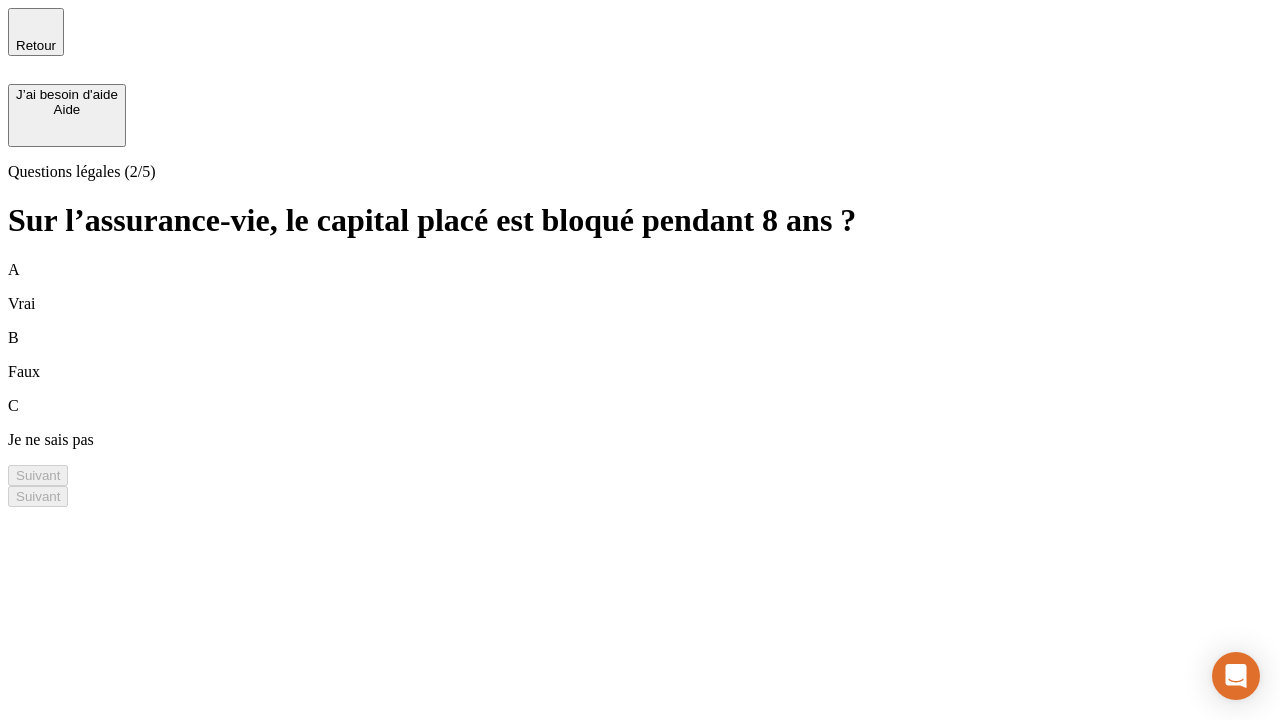 click on "B Faux" at bounding box center [640, 355] 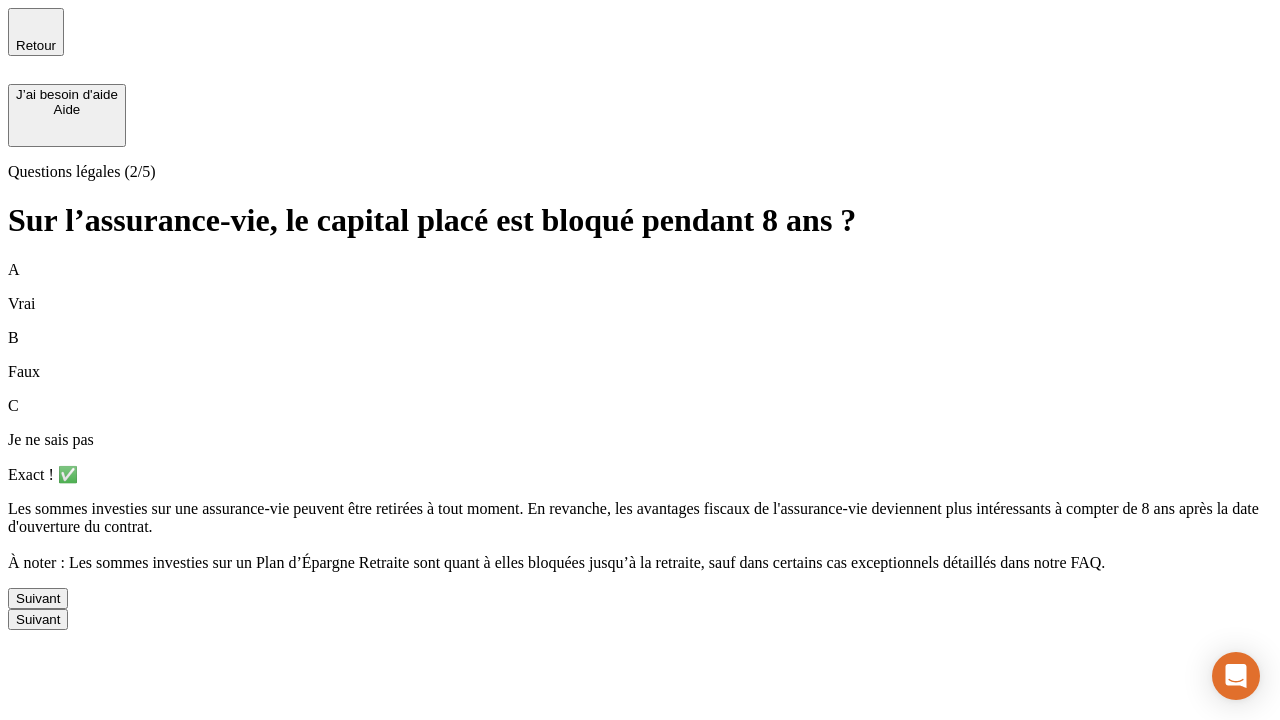 click on "Suivant" at bounding box center (38, 598) 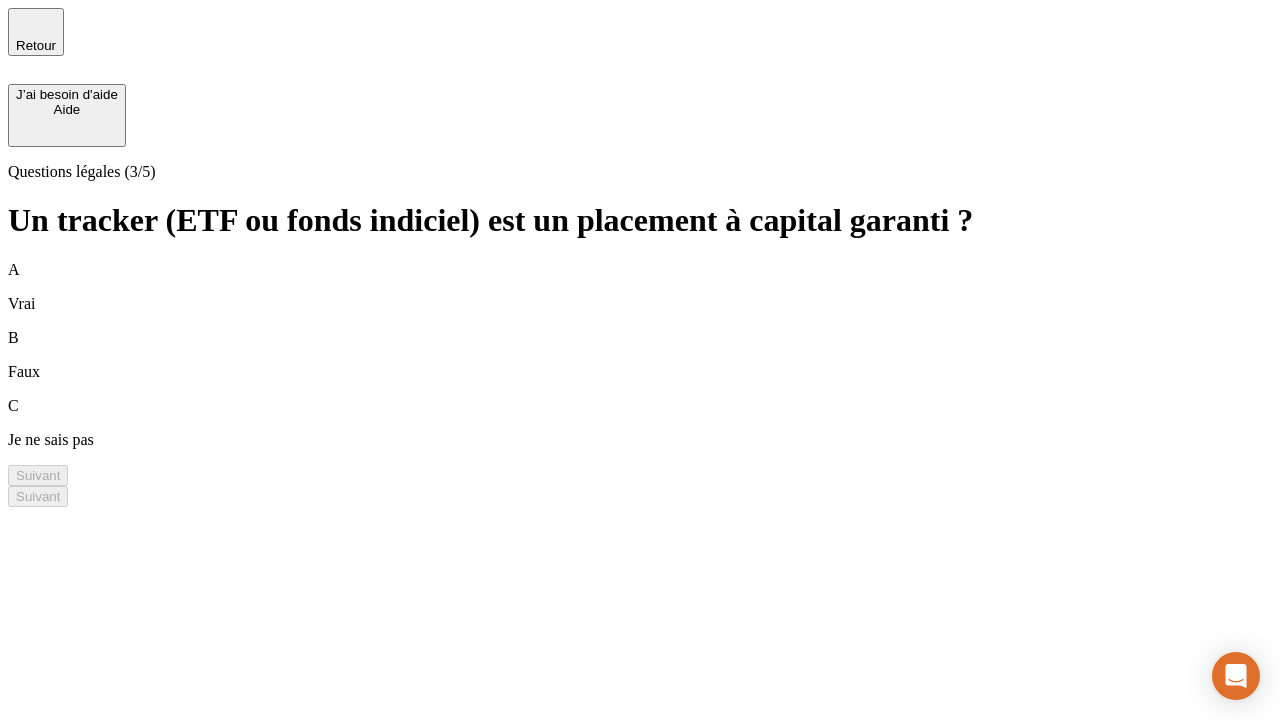 click on "B Faux" at bounding box center [640, 355] 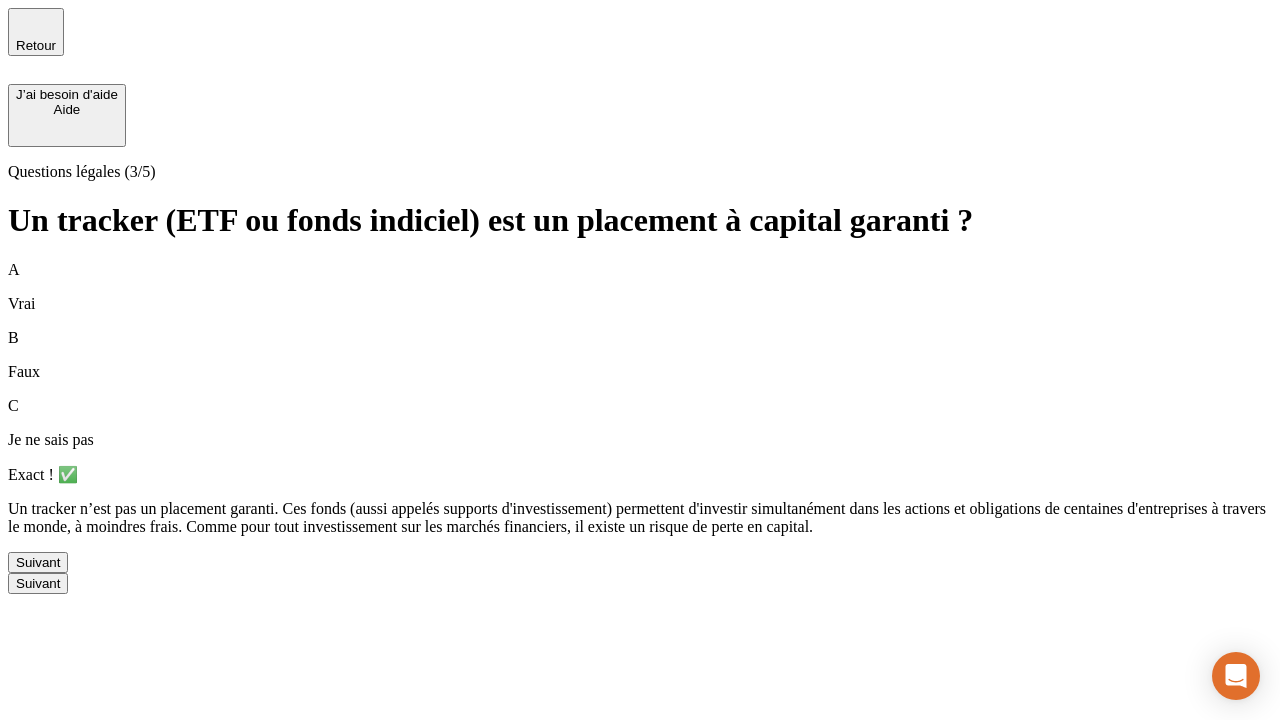 click on "Suivant" at bounding box center (38, 562) 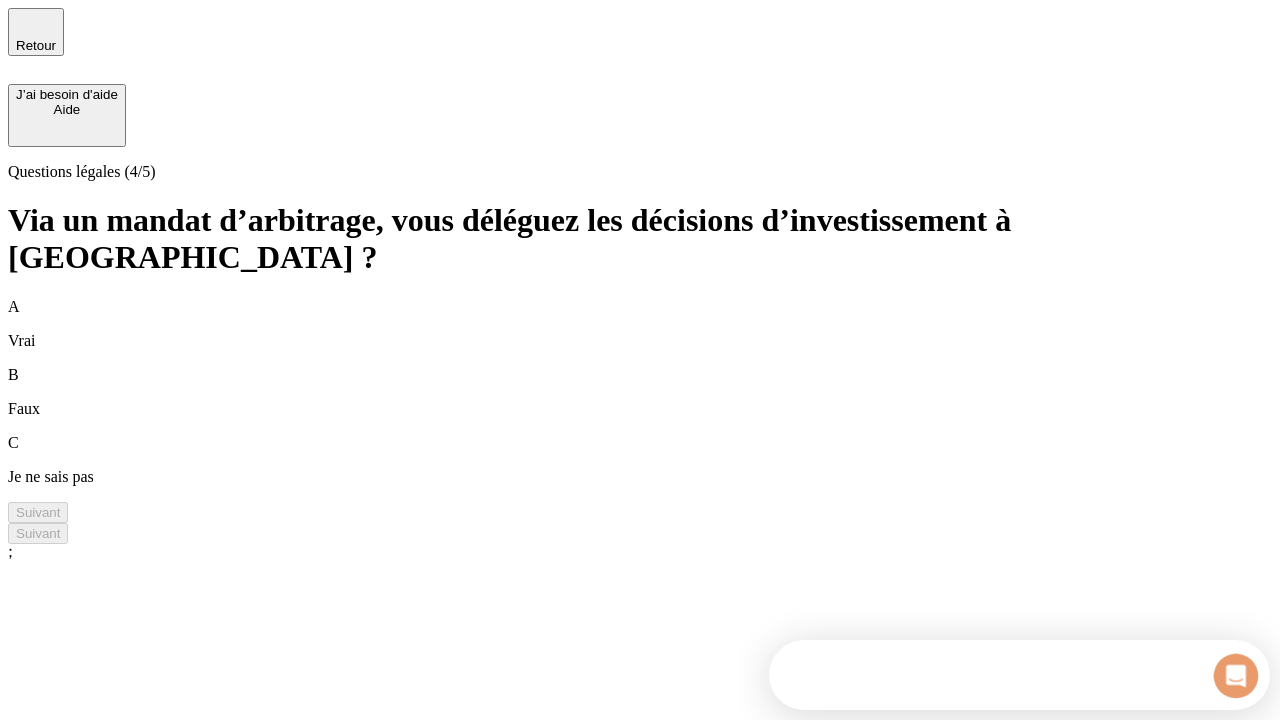 scroll, scrollTop: 0, scrollLeft: 0, axis: both 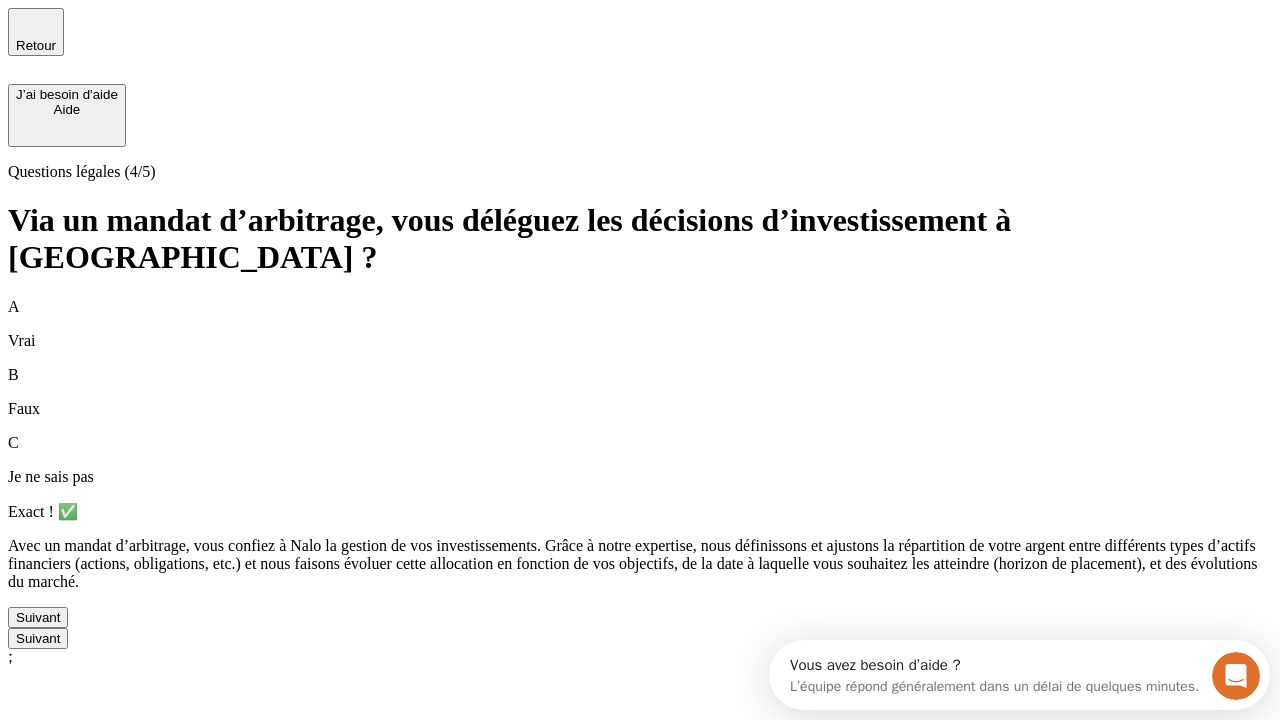 click on "Suivant" at bounding box center [38, 617] 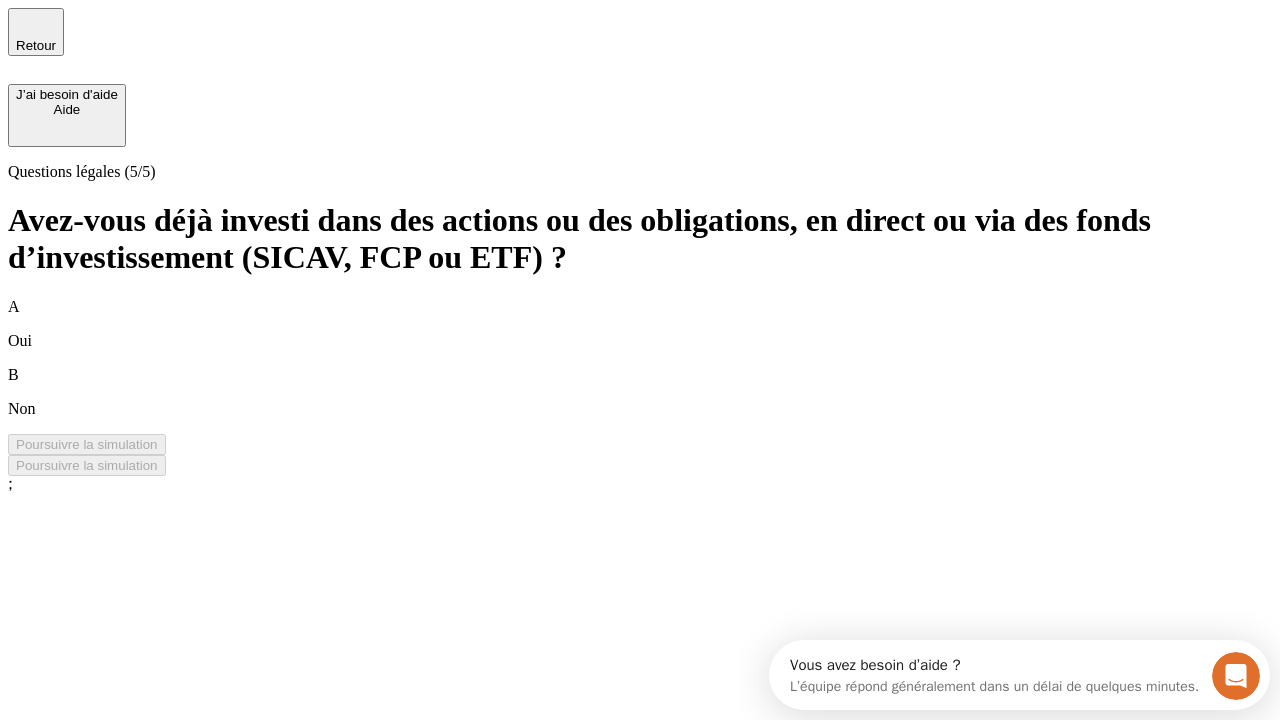 click on "A Oui" at bounding box center [640, 324] 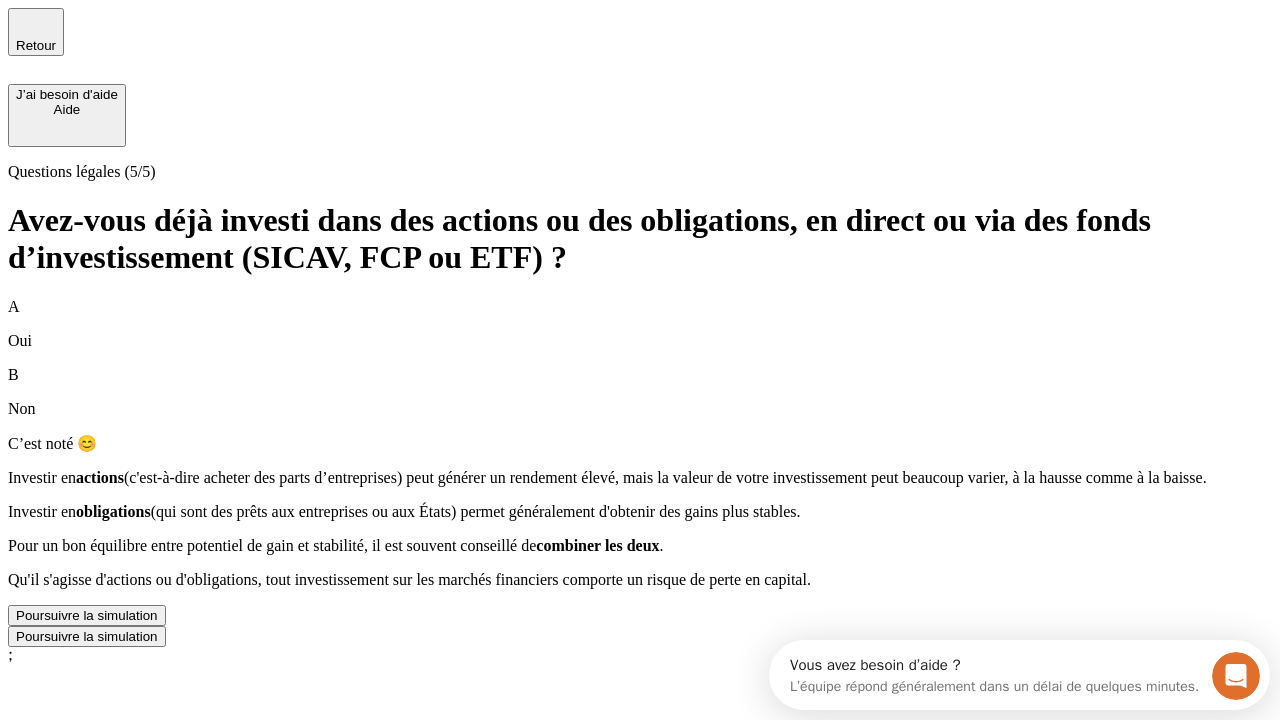 click on "Poursuivre la simulation" at bounding box center [87, 615] 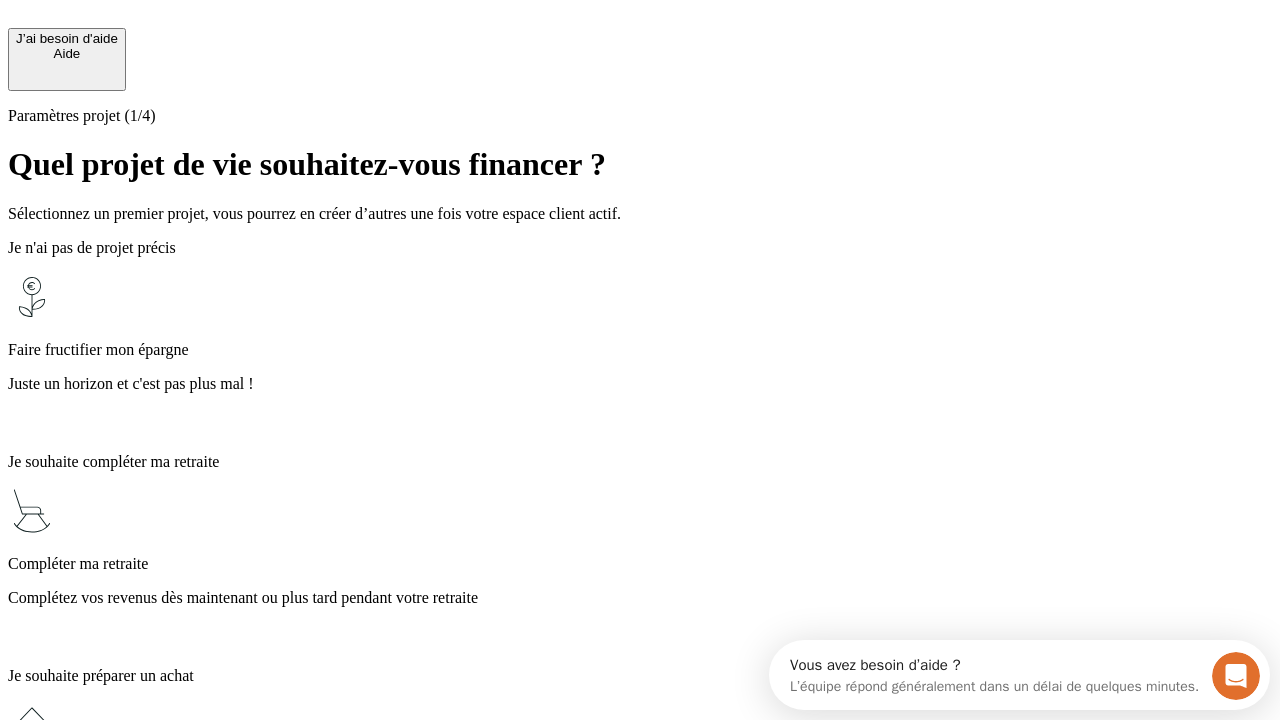 click on "Juste un horizon et c'est pas plus mal !" at bounding box center (640, 384) 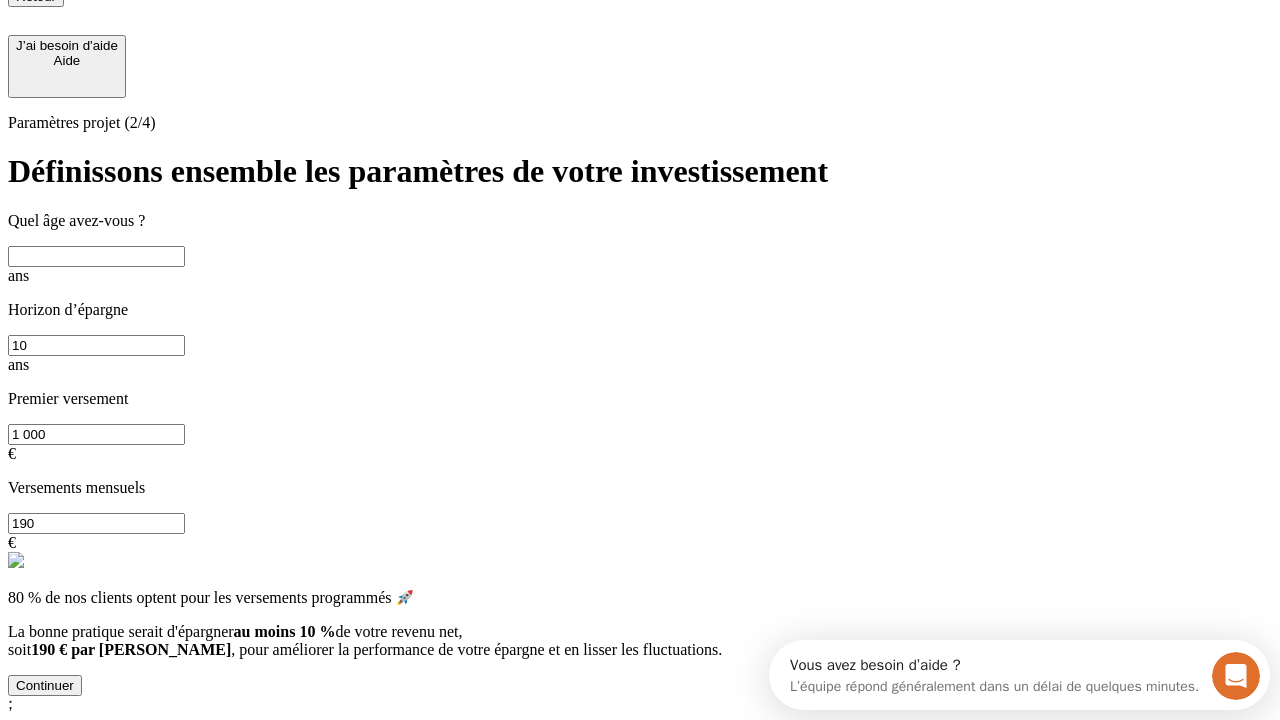 scroll, scrollTop: 30, scrollLeft: 0, axis: vertical 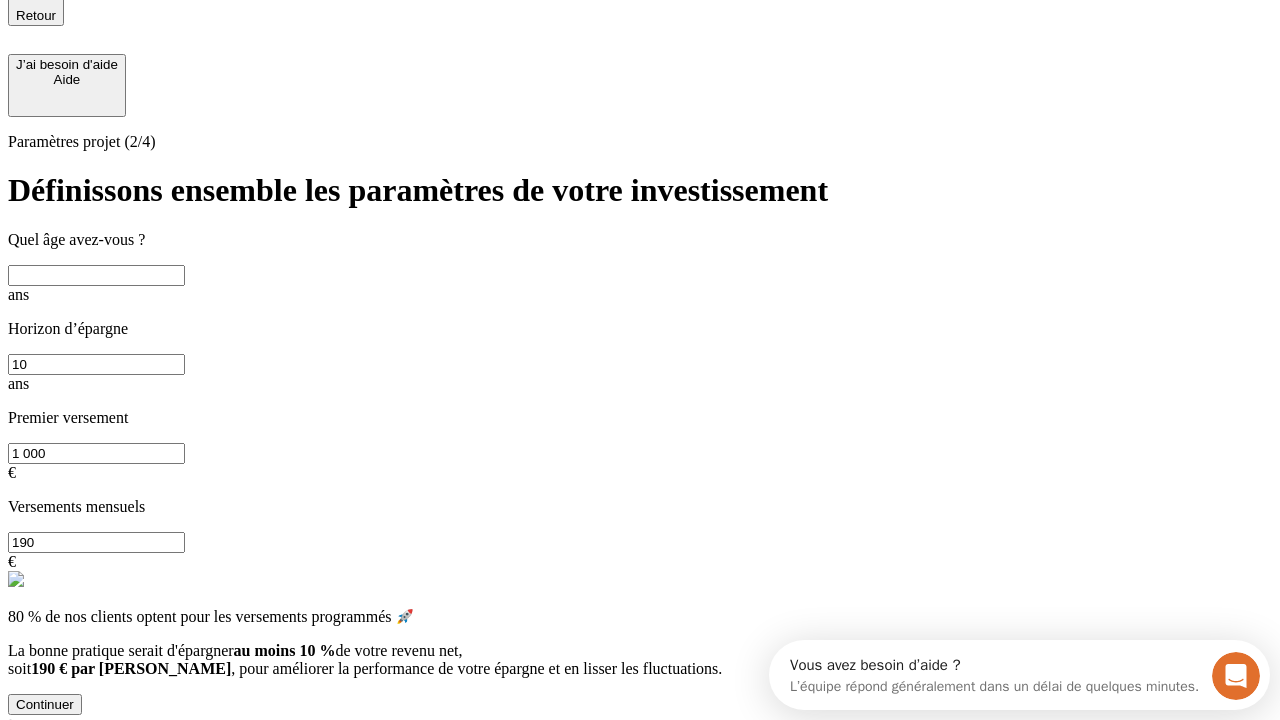 click at bounding box center (96, 275) 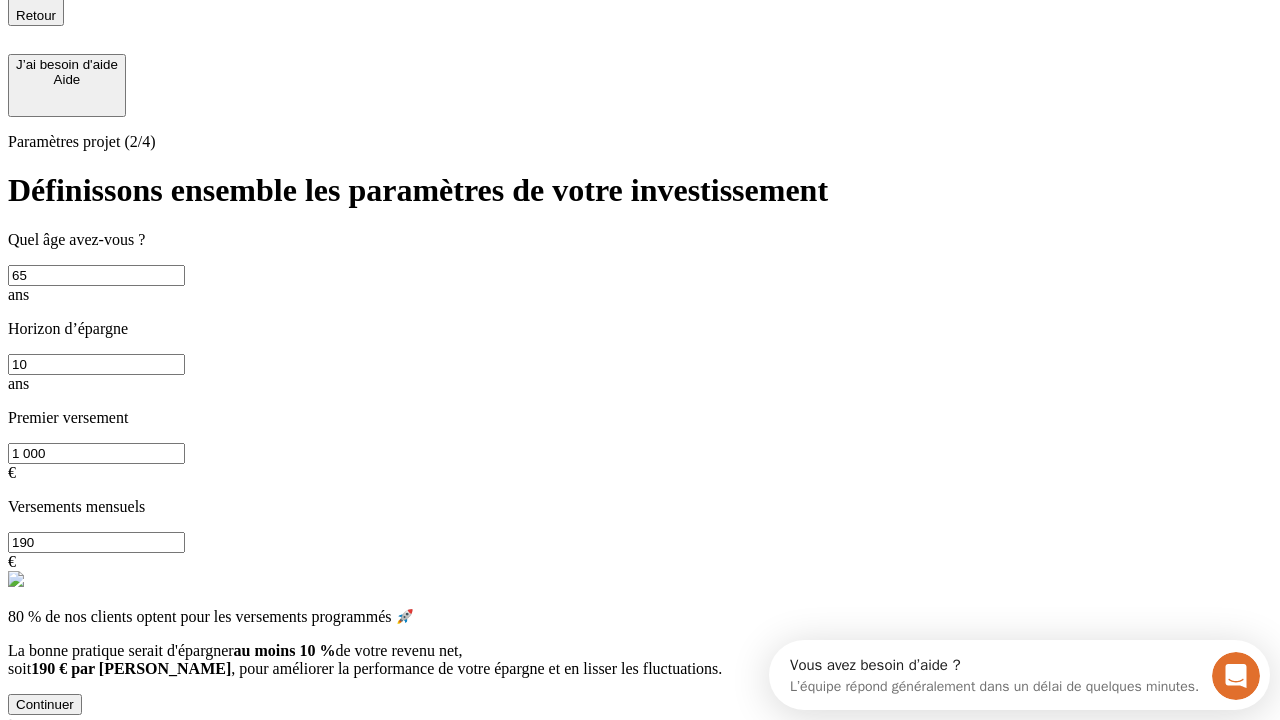 type on "65" 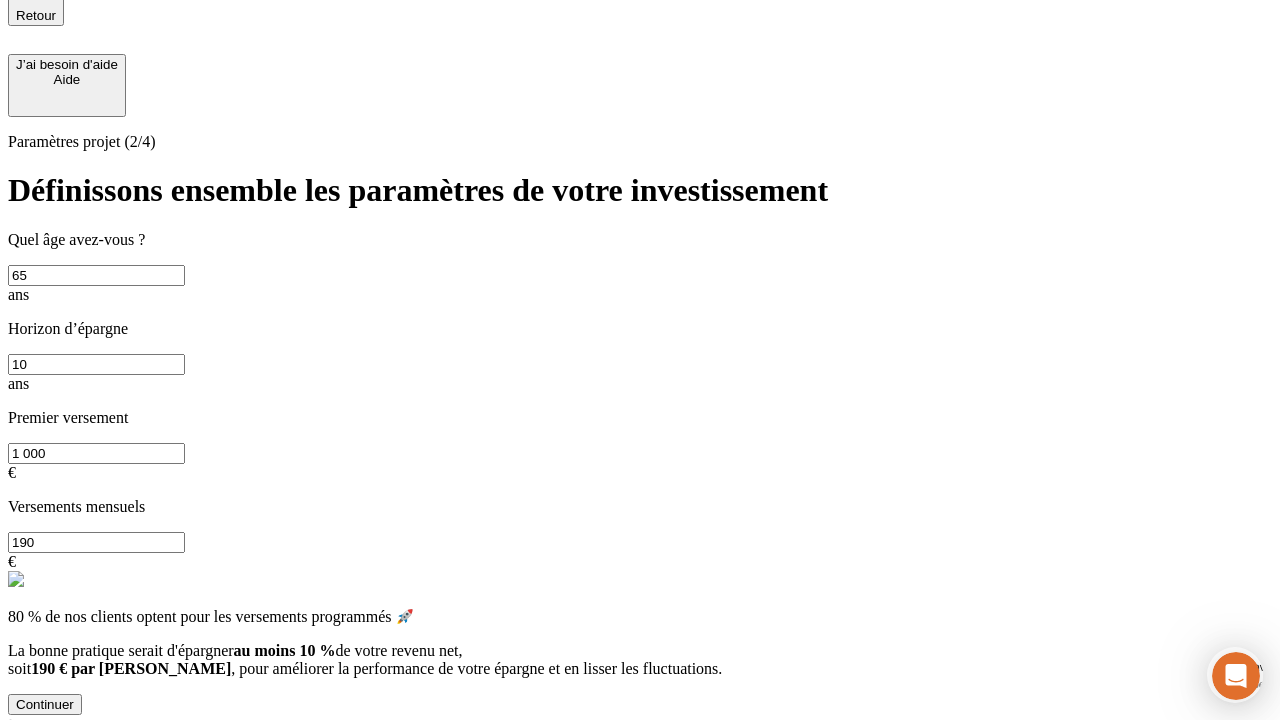 click on "1 000" at bounding box center (96, 453) 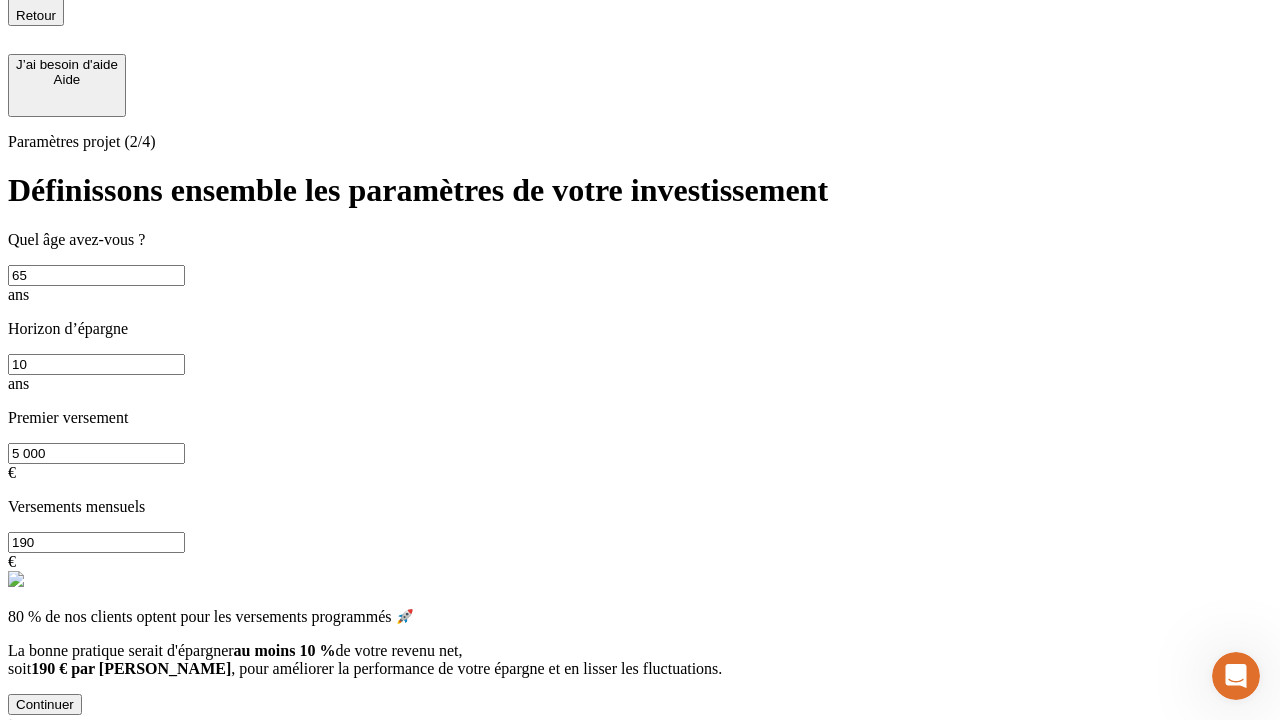 type on "5 000" 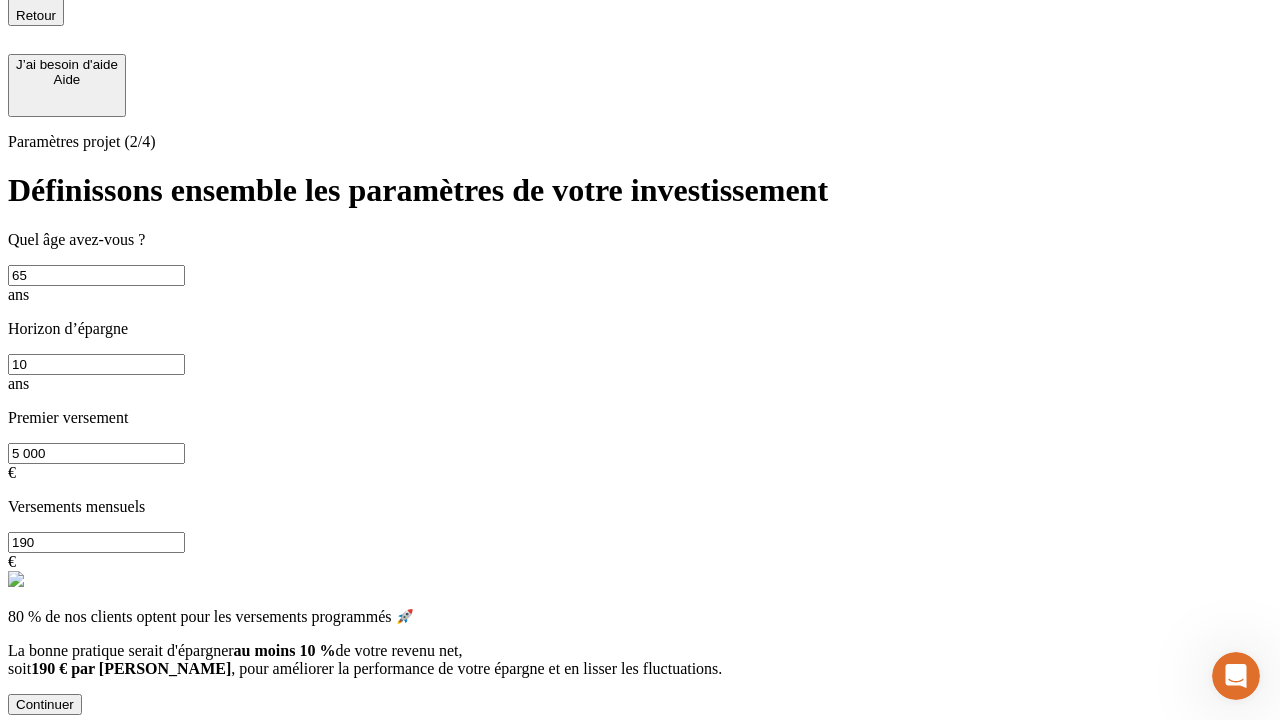scroll, scrollTop: 12, scrollLeft: 0, axis: vertical 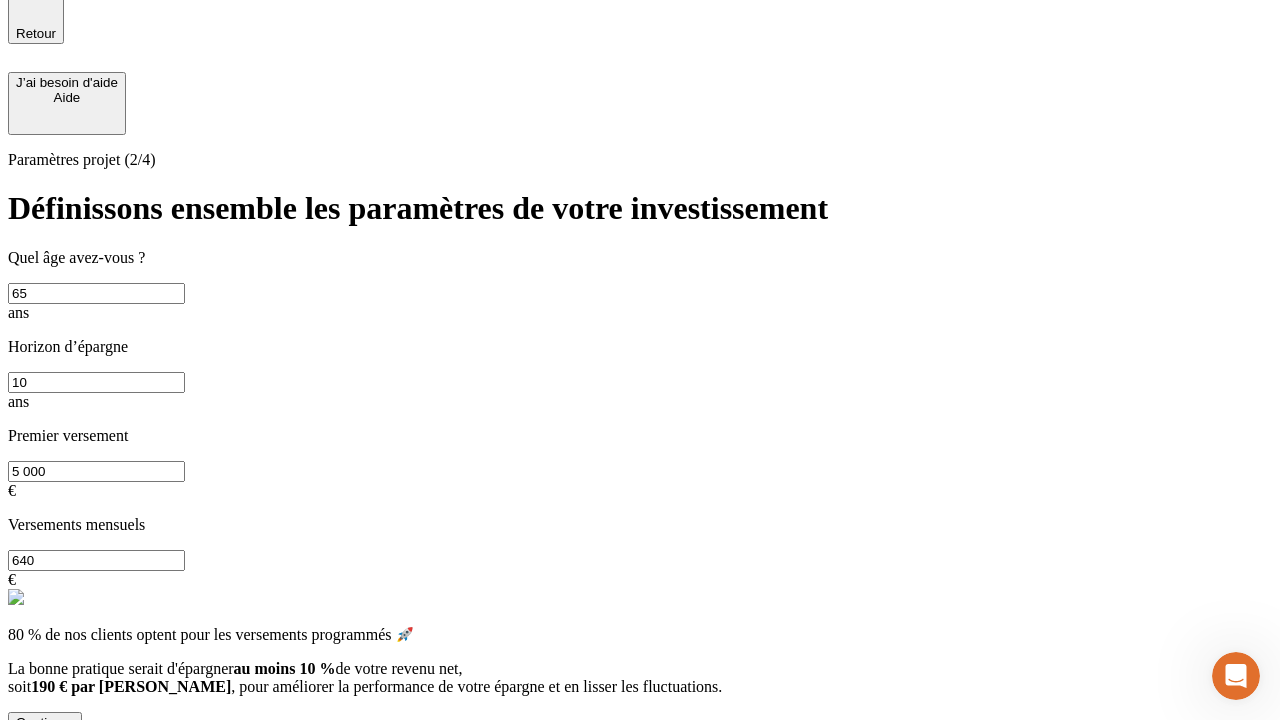 type on "640" 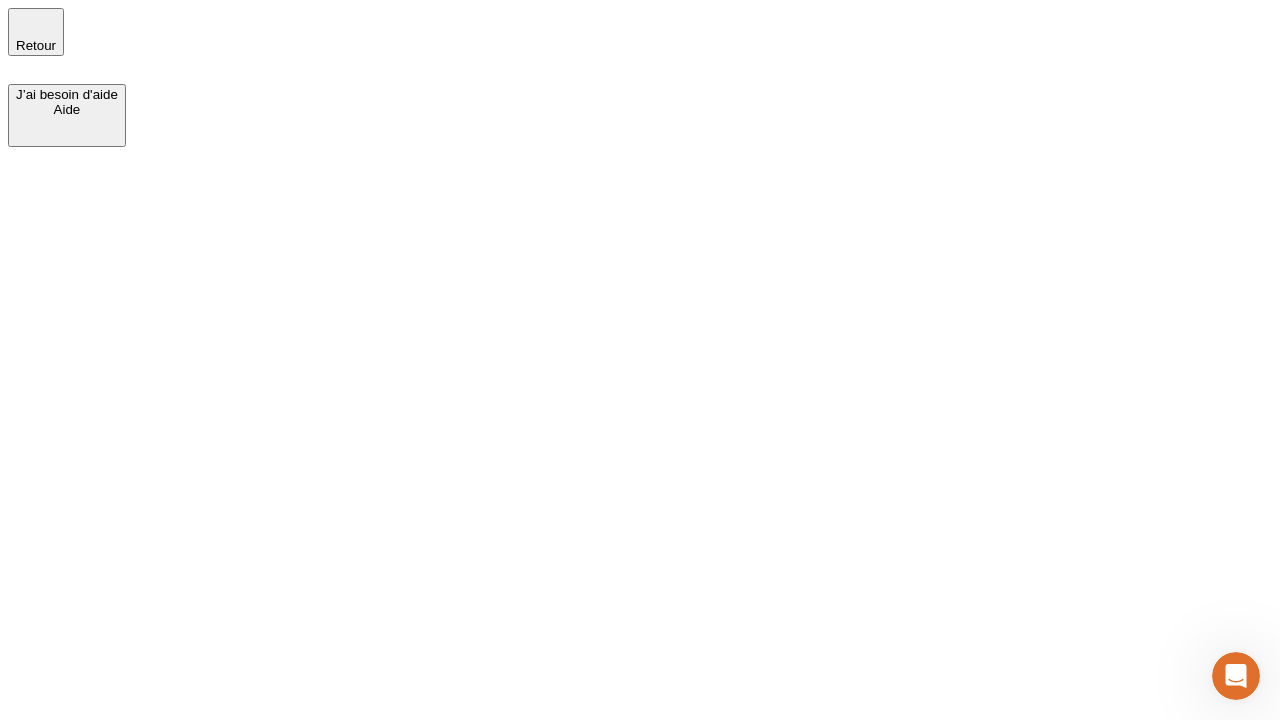 scroll, scrollTop: 0, scrollLeft: 0, axis: both 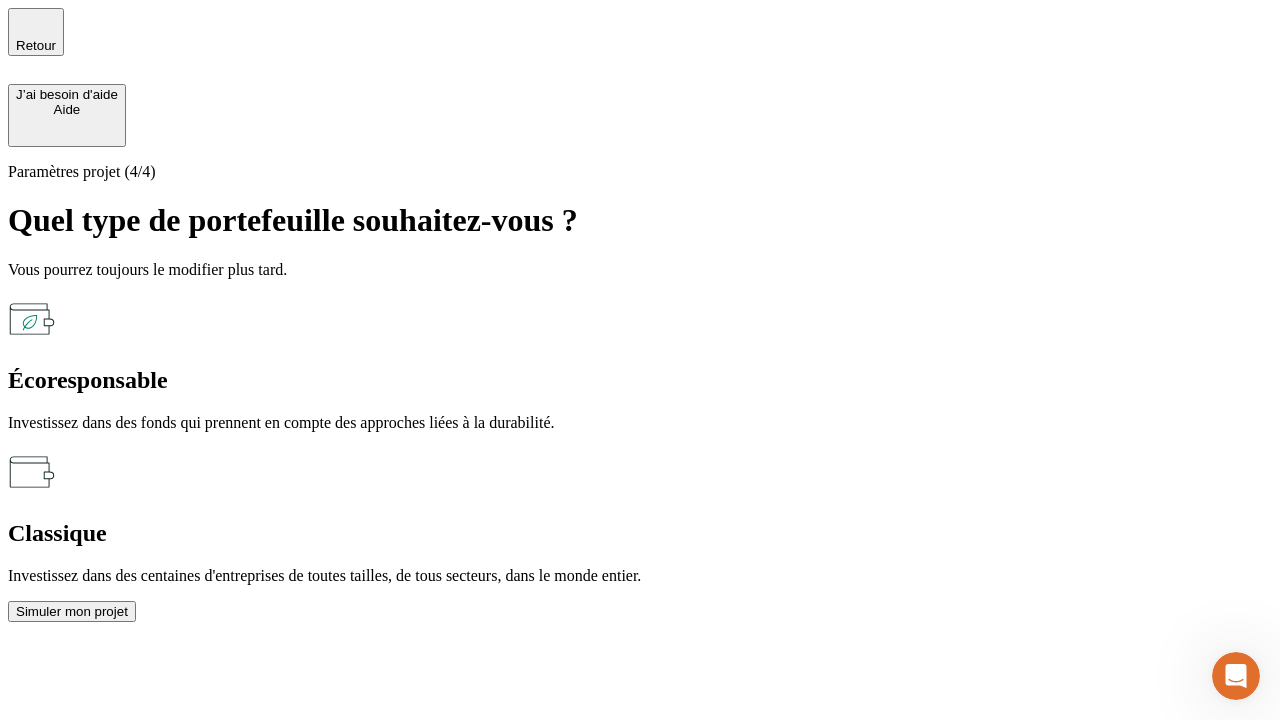 click on "Écoresponsable" at bounding box center [640, 380] 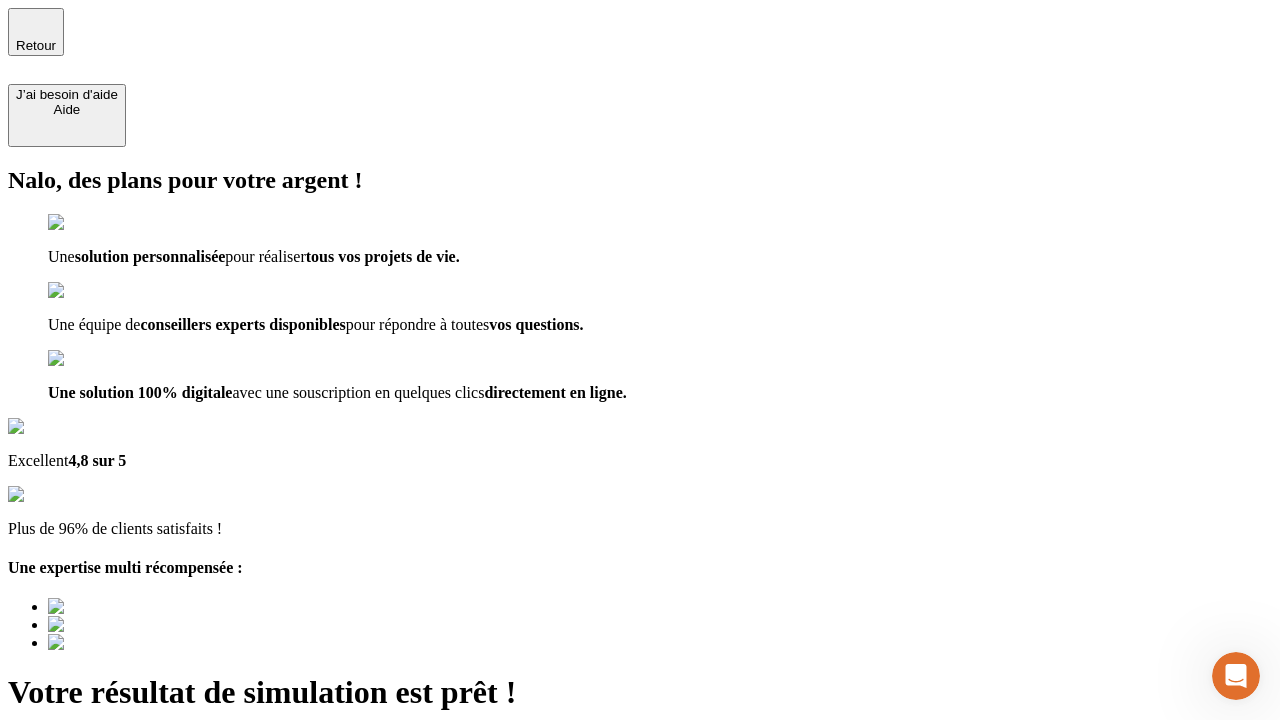 click on "Découvrir ma simulation" at bounding box center (87, 797) 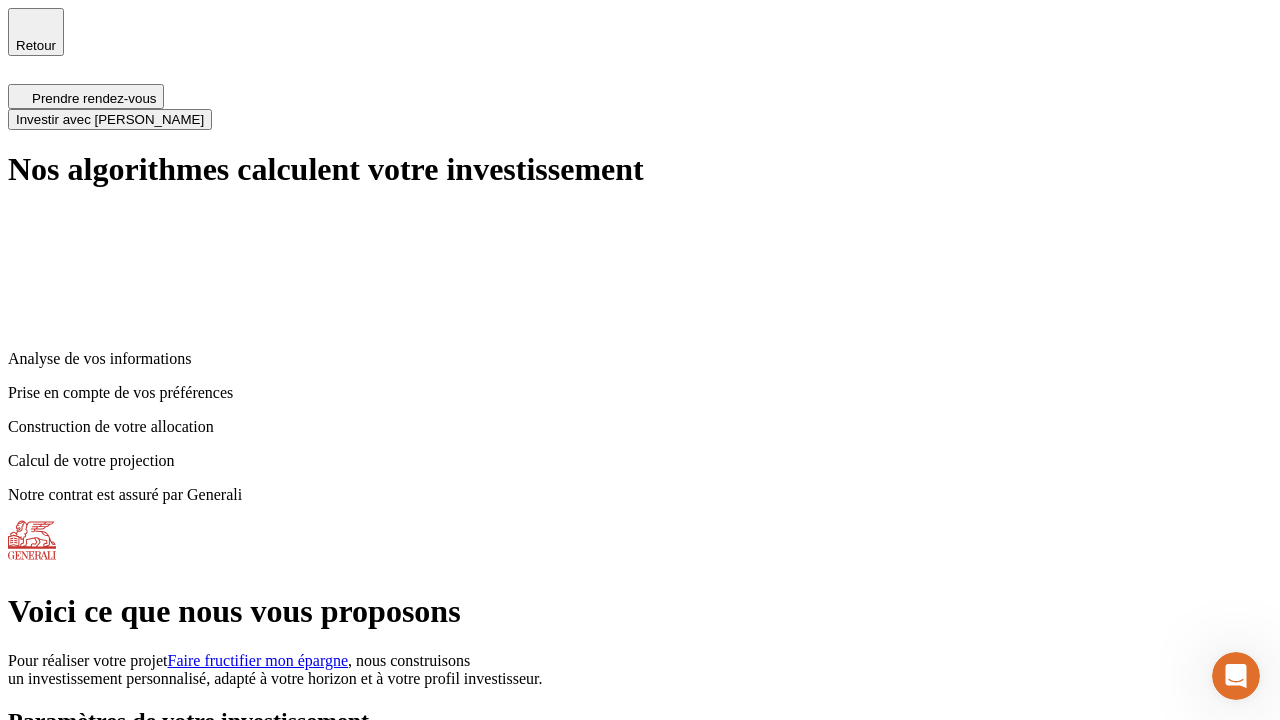 scroll, scrollTop: 8, scrollLeft: 0, axis: vertical 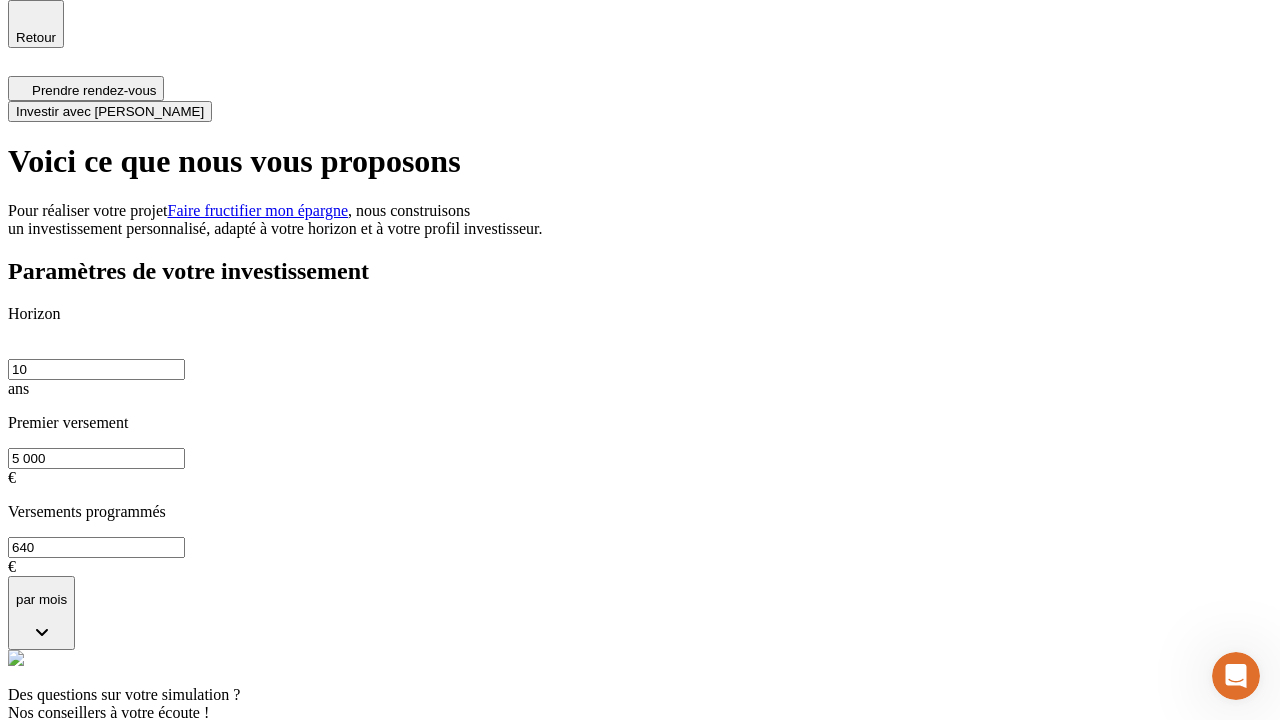 click on "Investir avec [PERSON_NAME]" at bounding box center [110, 111] 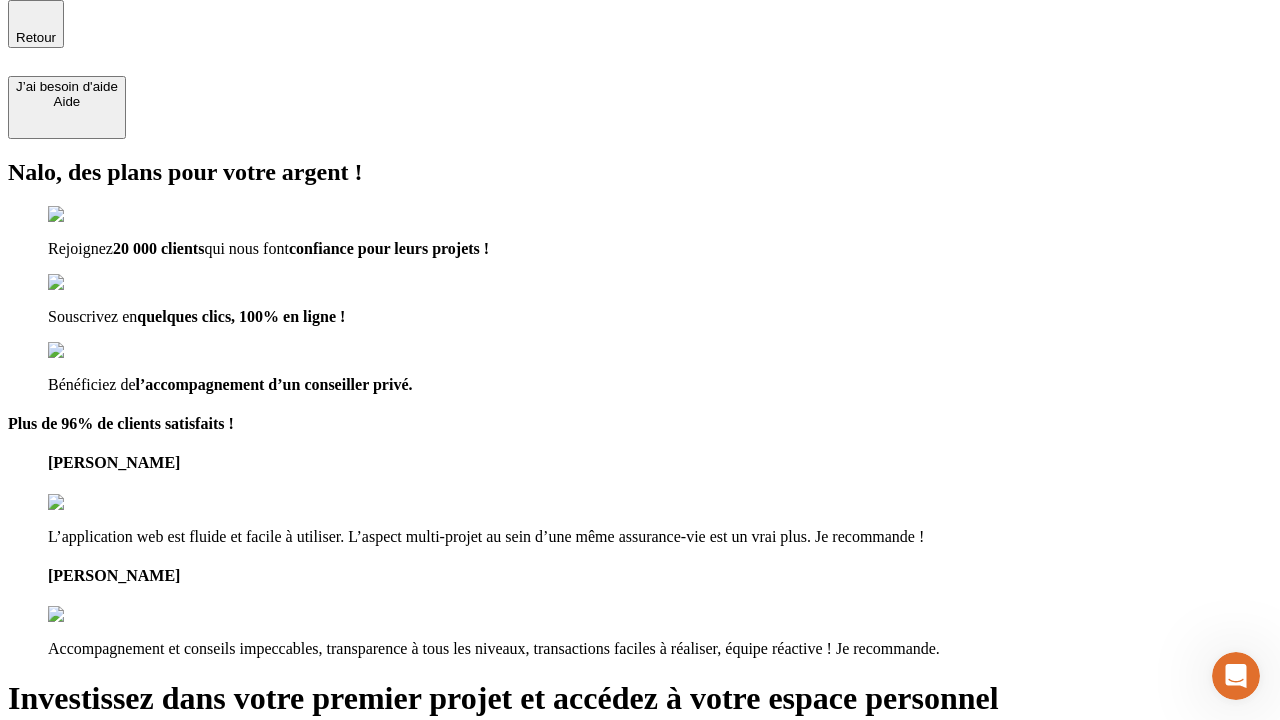 scroll, scrollTop: 0, scrollLeft: 0, axis: both 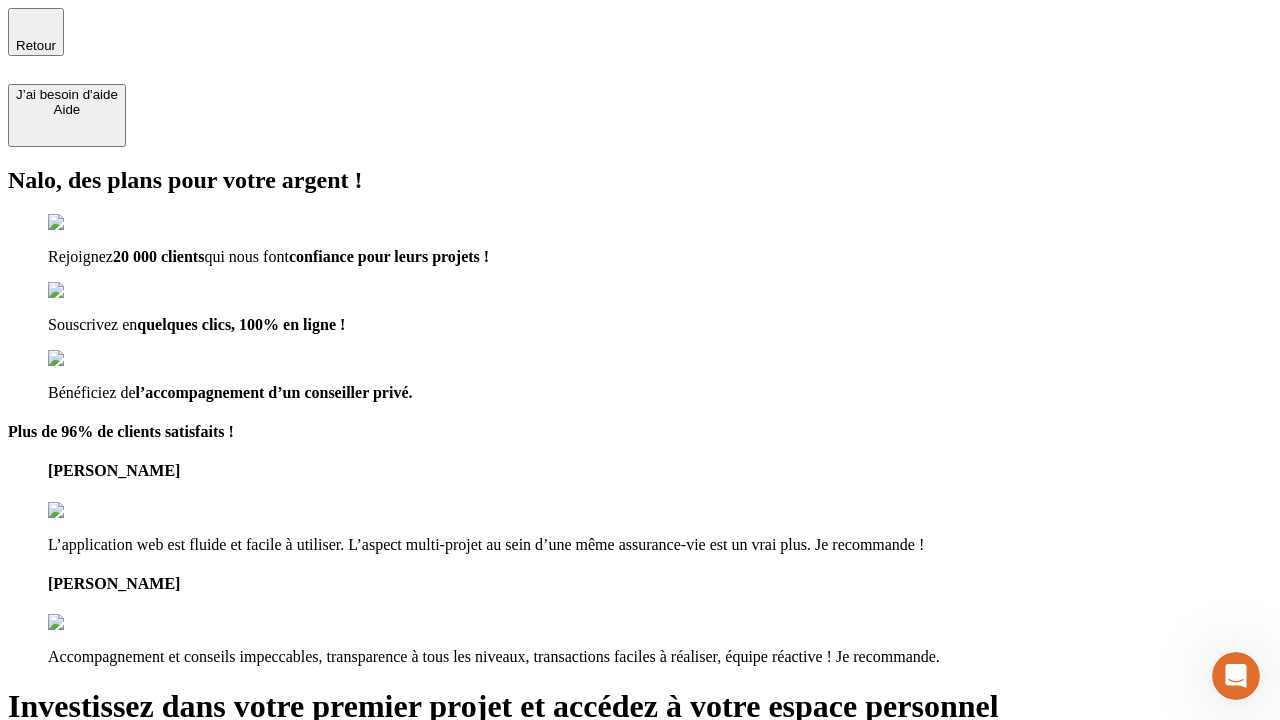 type on "[EMAIL_ADDRESS][DOMAIN_NAME]" 